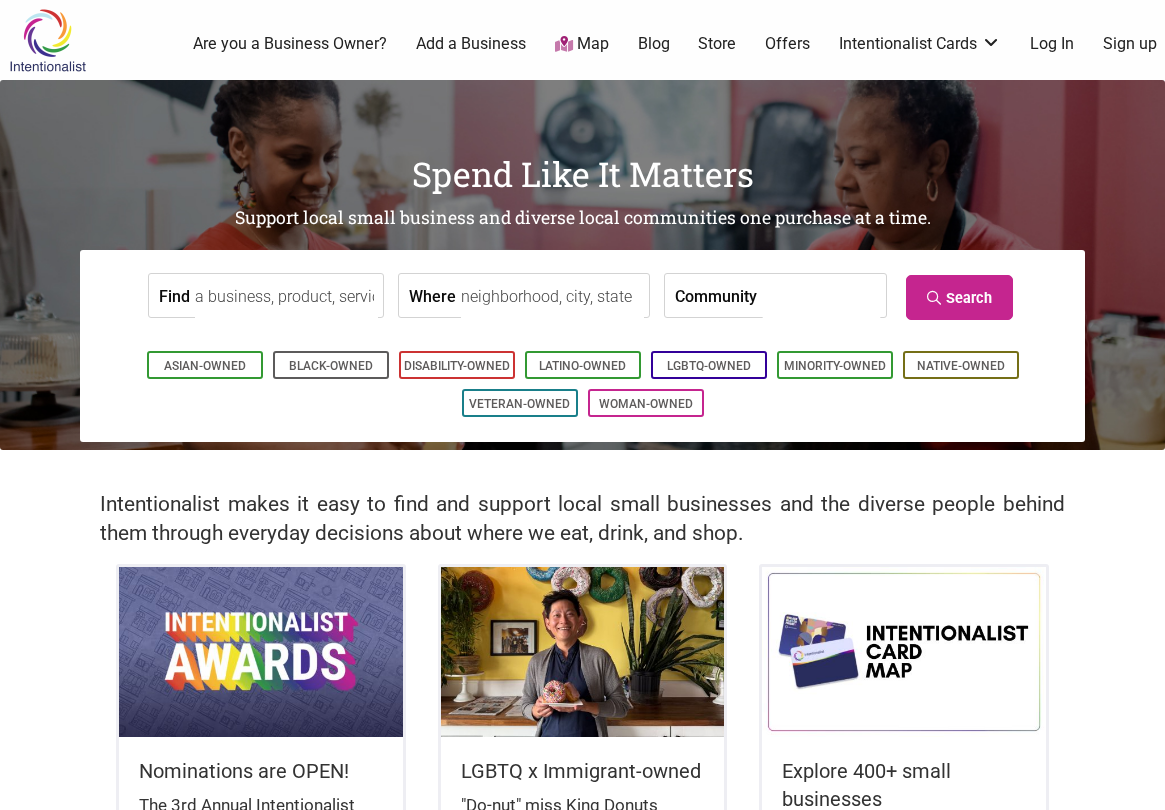 scroll, scrollTop: 0, scrollLeft: 0, axis: both 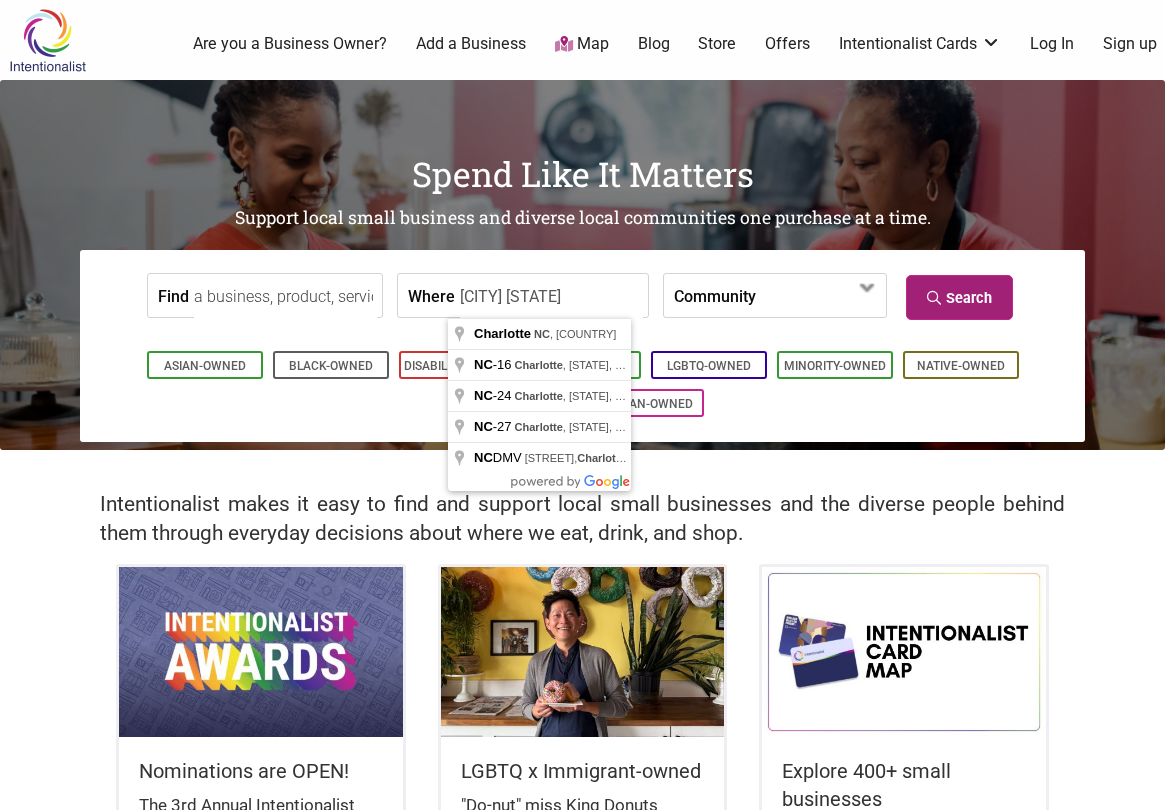 type on "[CITY] [STATE]" 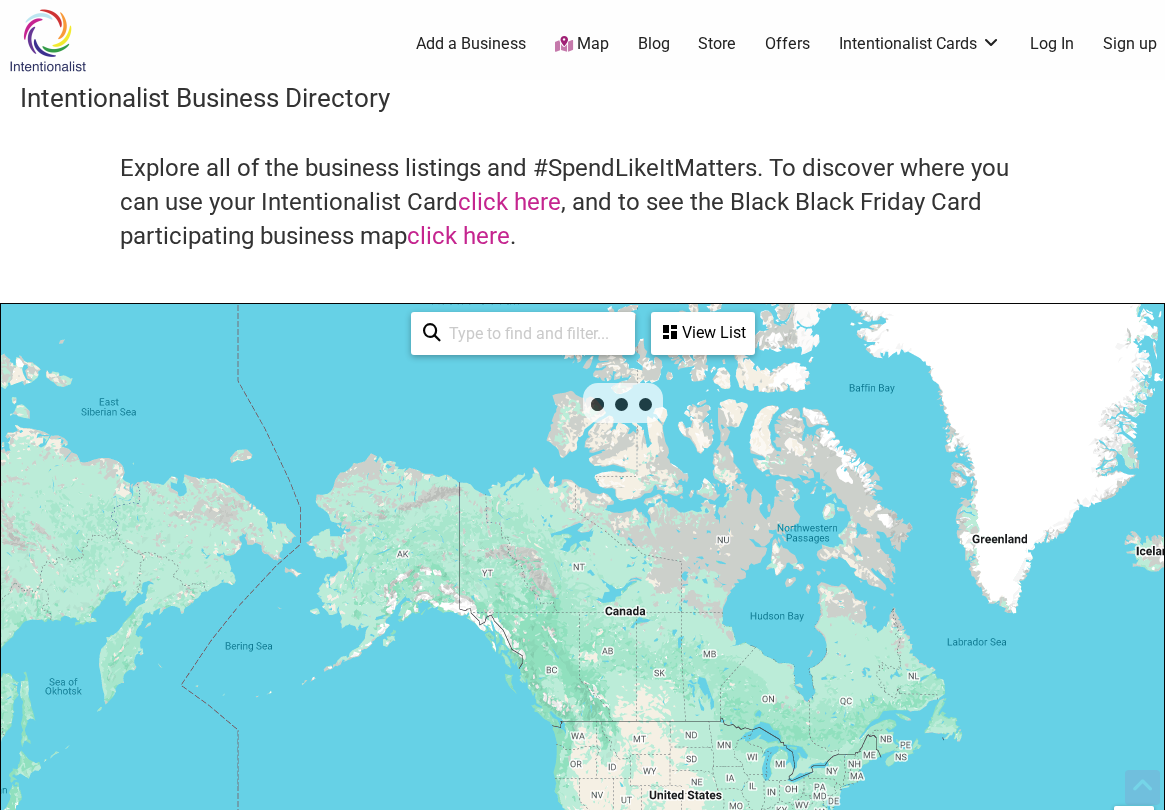 scroll, scrollTop: 500, scrollLeft: 0, axis: vertical 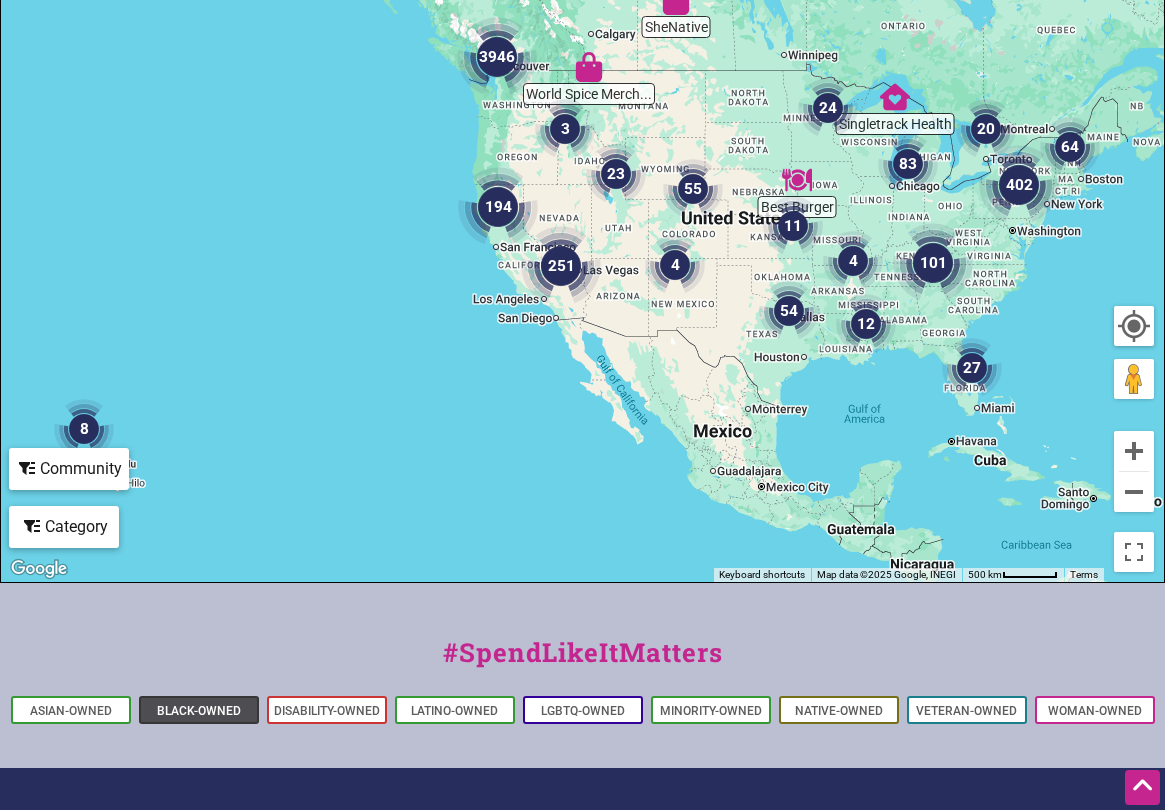 click on "Black-Owned" at bounding box center [199, 711] 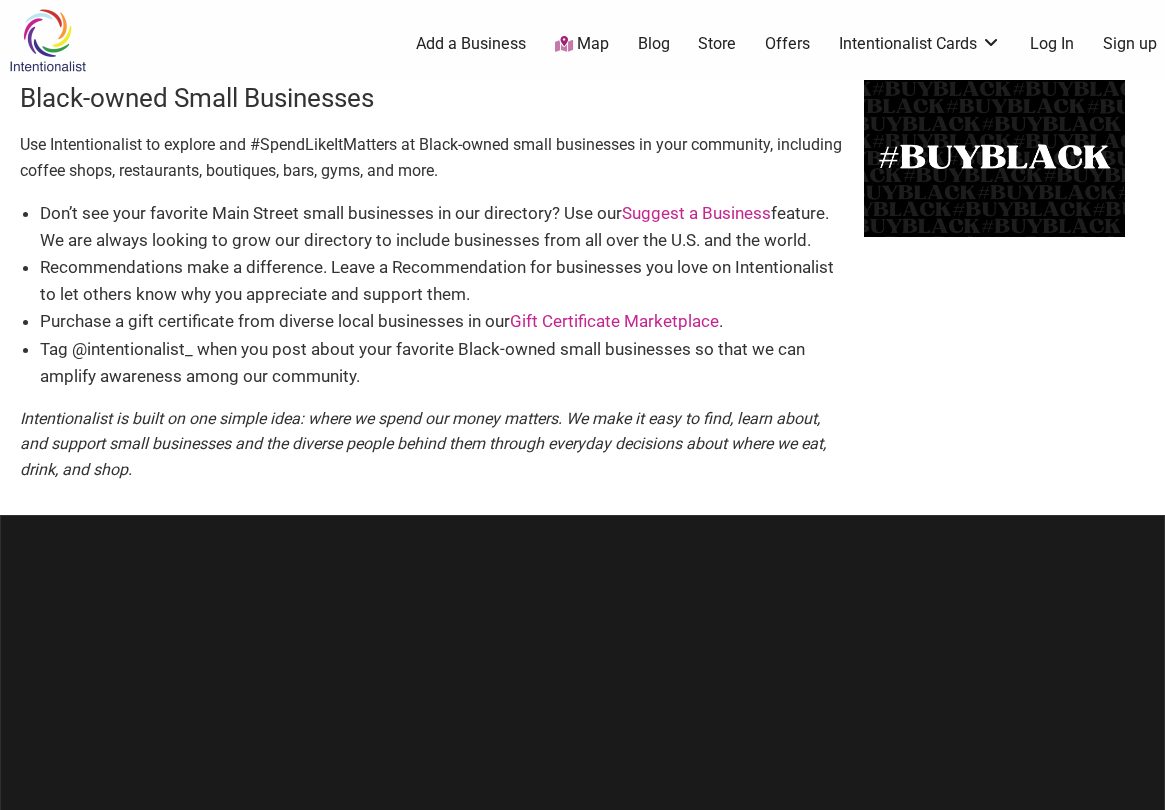scroll, scrollTop: 0, scrollLeft: 0, axis: both 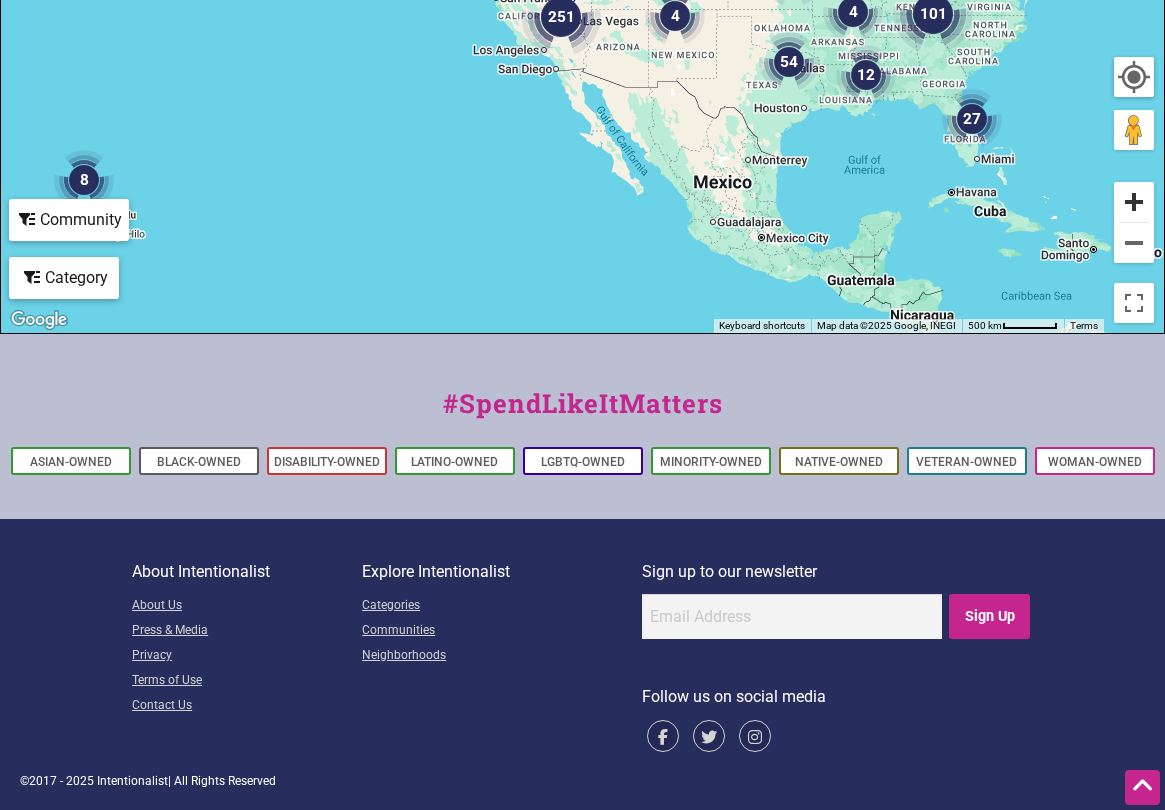 click at bounding box center (1134, 202) 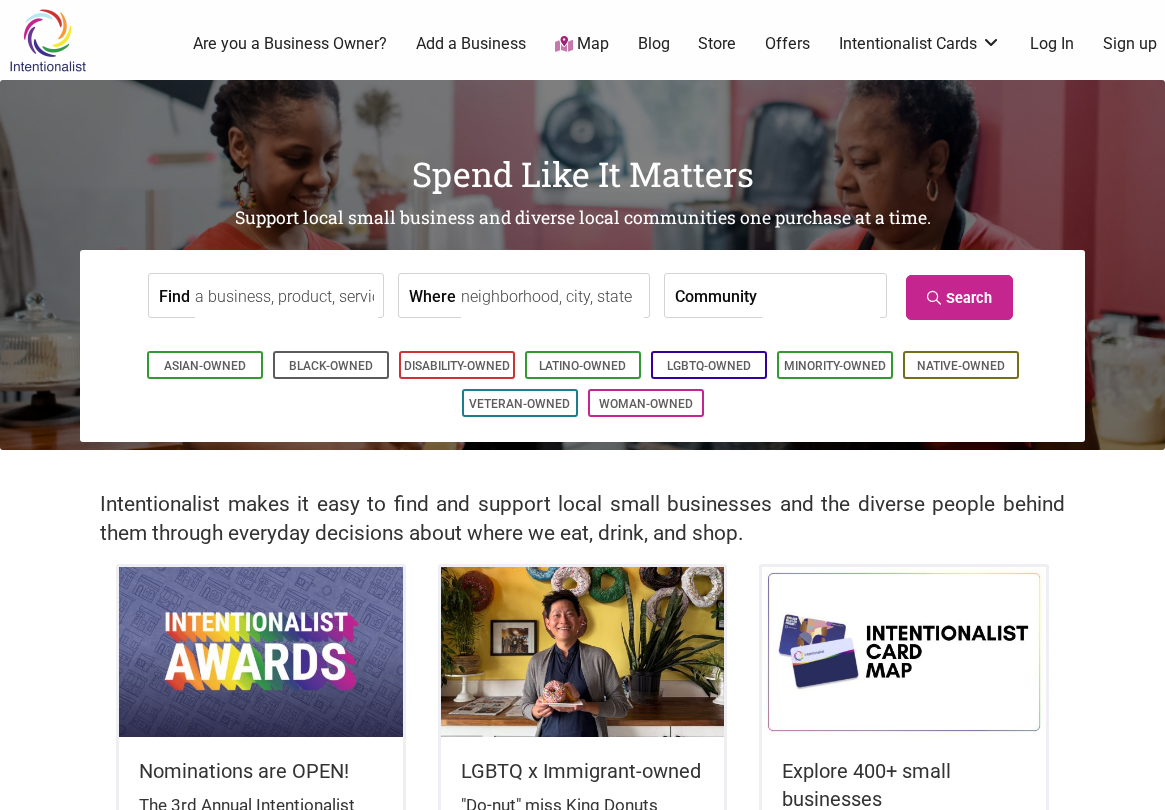 scroll, scrollTop: 0, scrollLeft: 0, axis: both 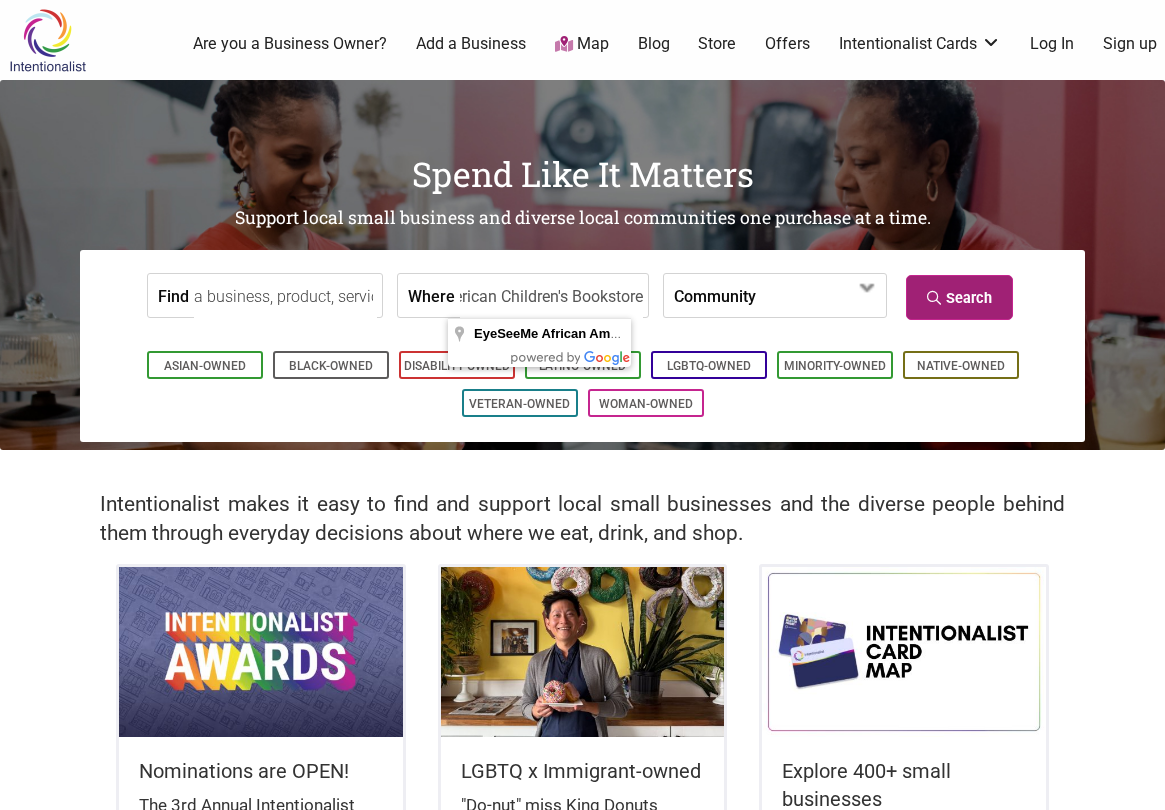 type on "EyeSeeMe African American Children's Bookstore" 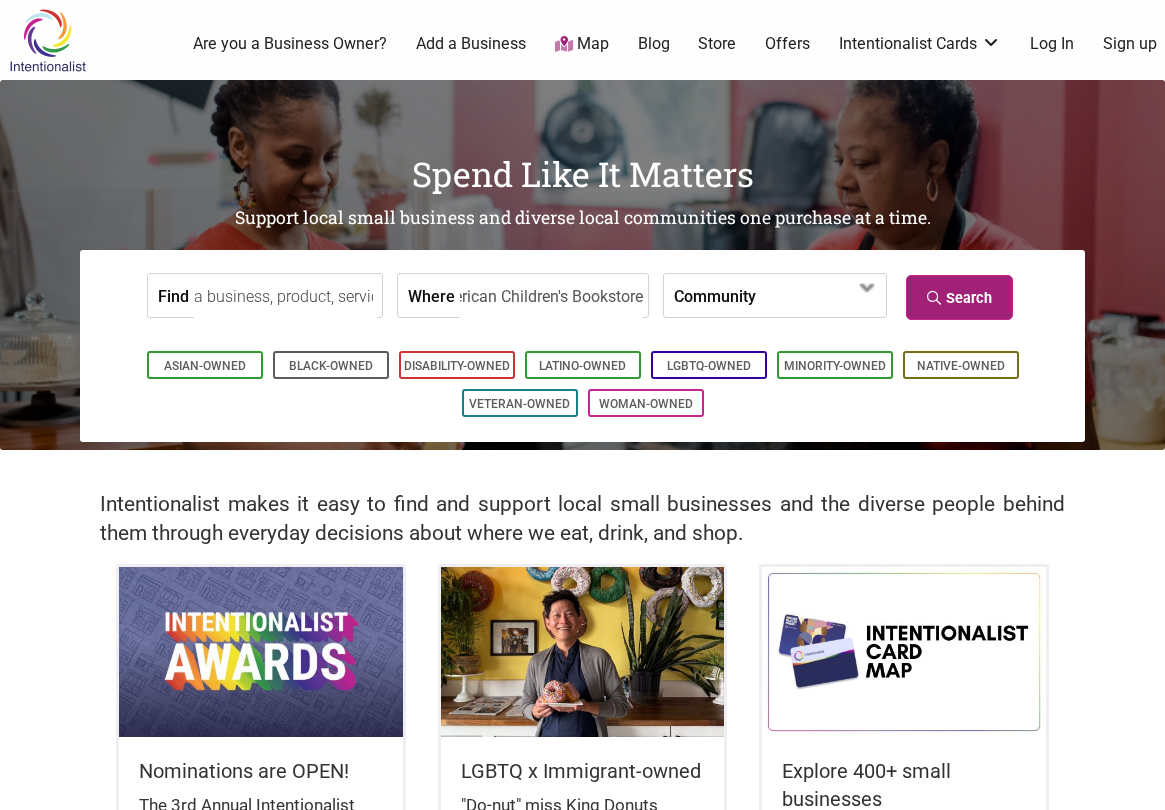 scroll, scrollTop: 0, scrollLeft: 0, axis: both 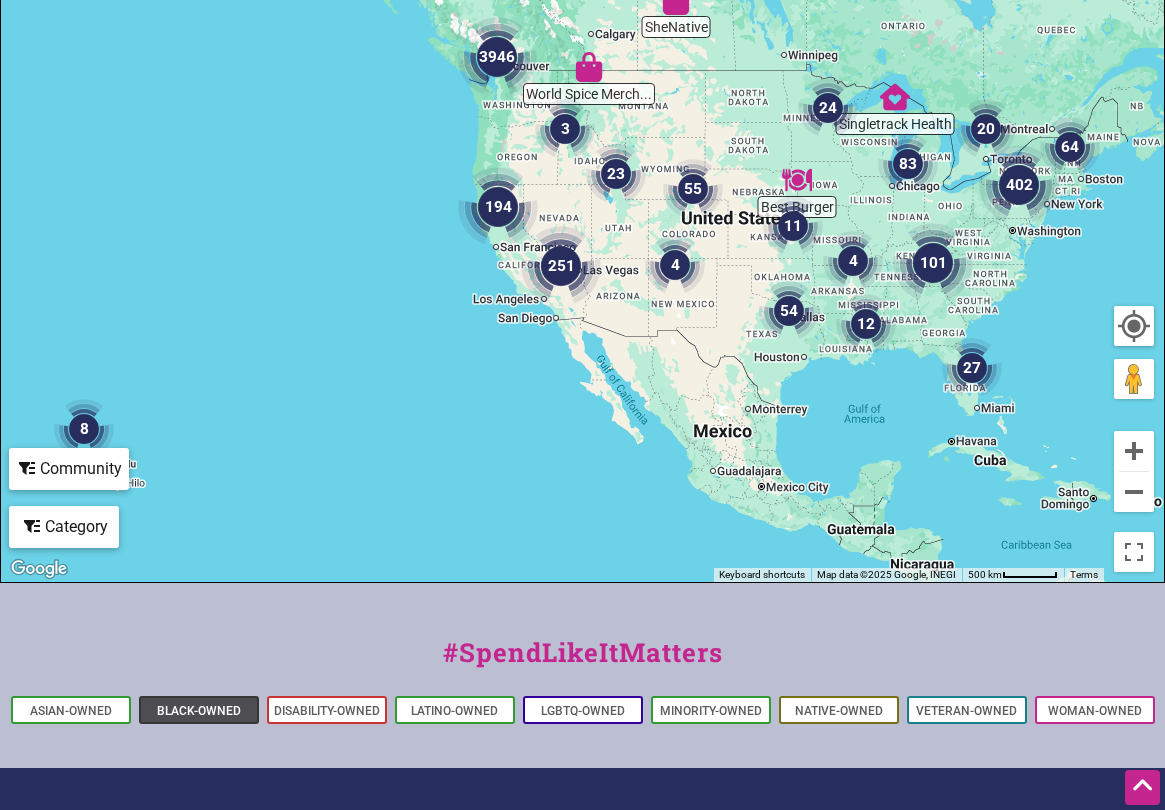 click on "Black-Owned" at bounding box center (199, 711) 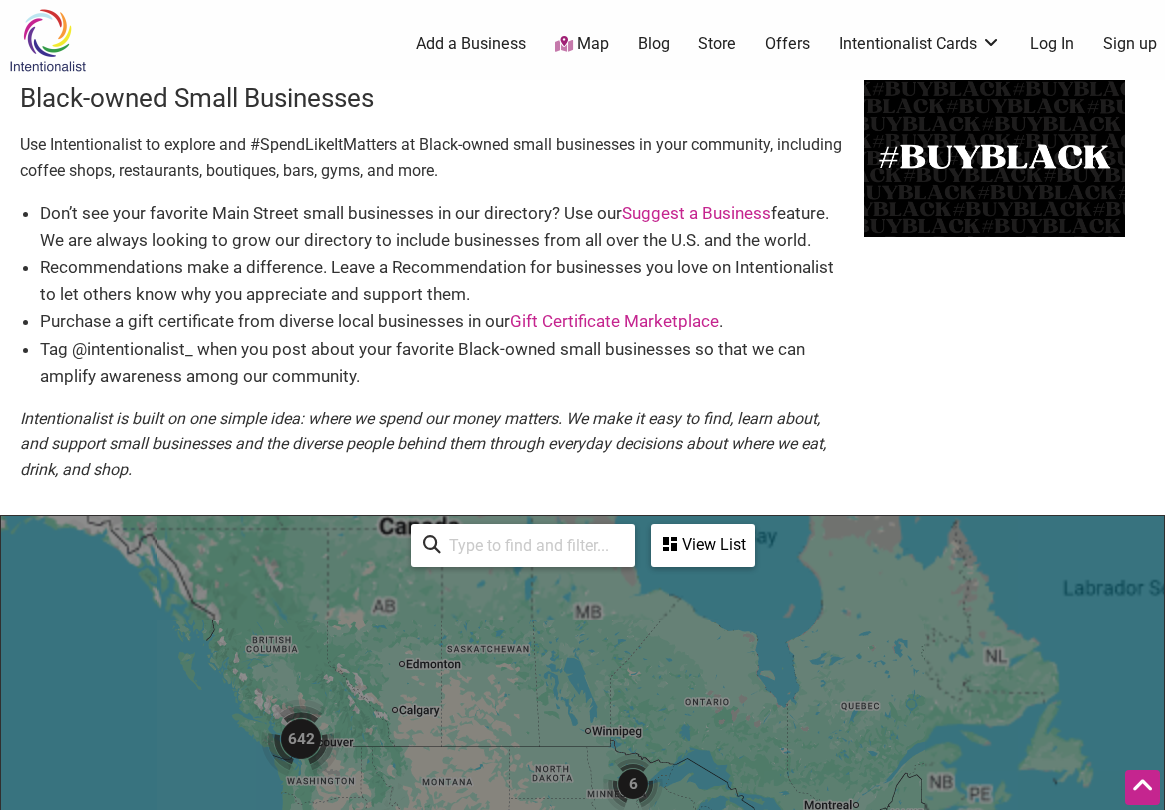 scroll, scrollTop: 500, scrollLeft: 0, axis: vertical 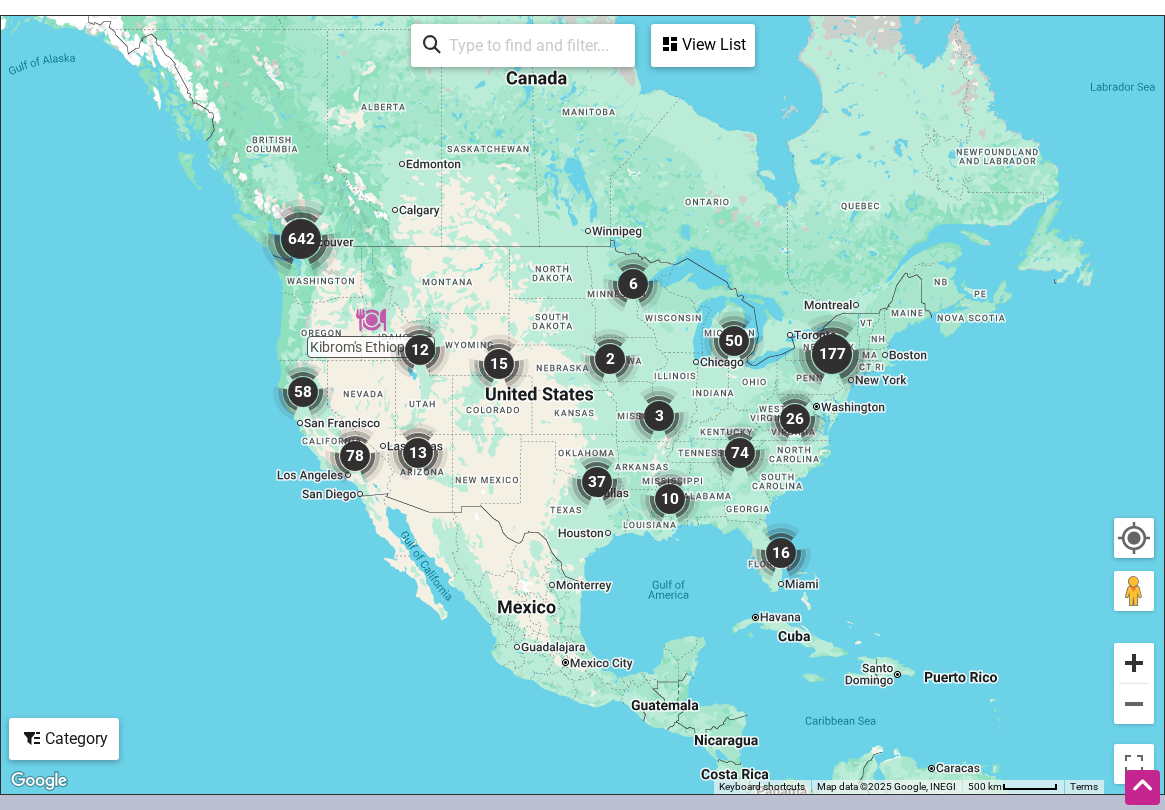 click at bounding box center (1134, 663) 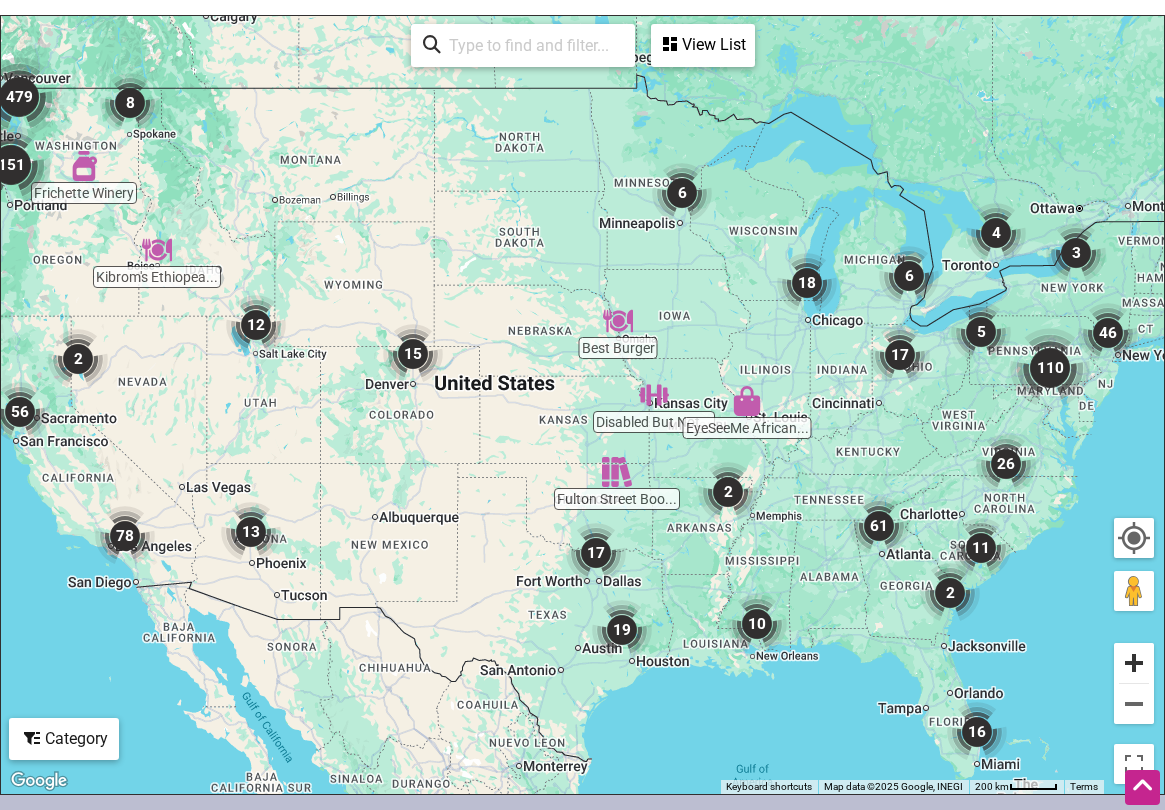 click at bounding box center (1134, 663) 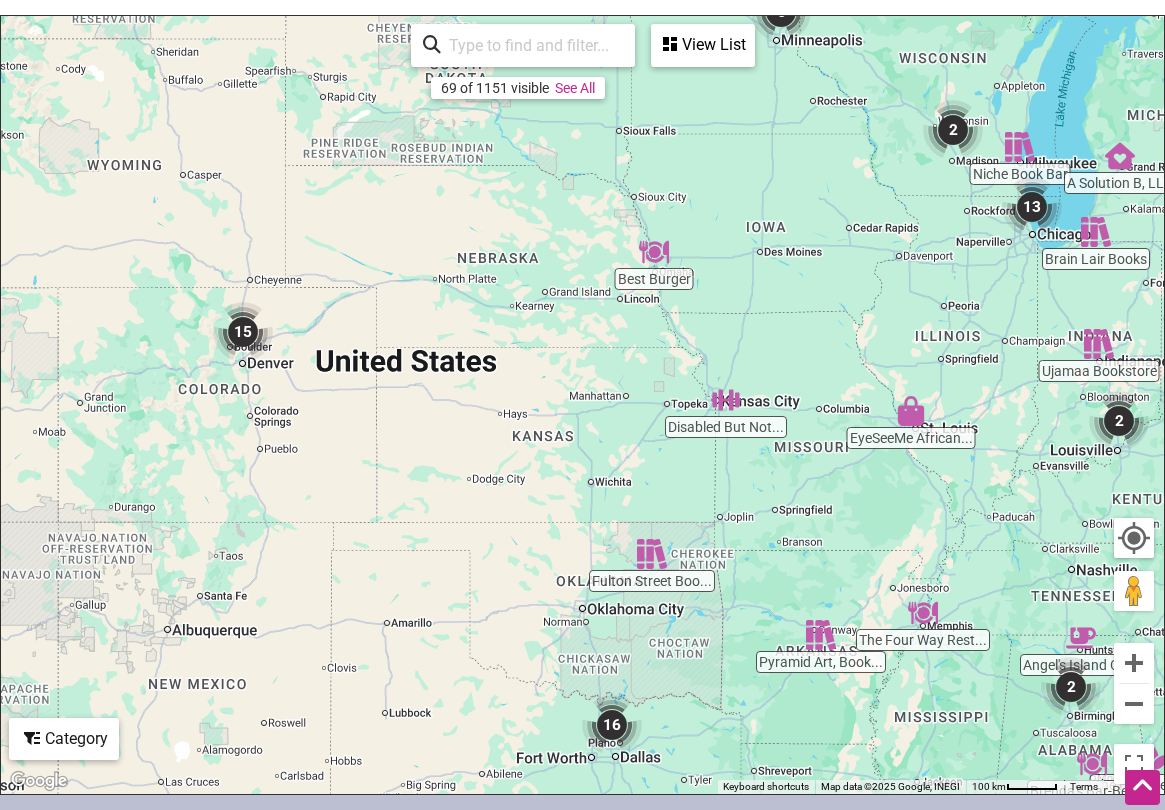click on "See All" at bounding box center [575, 88] 